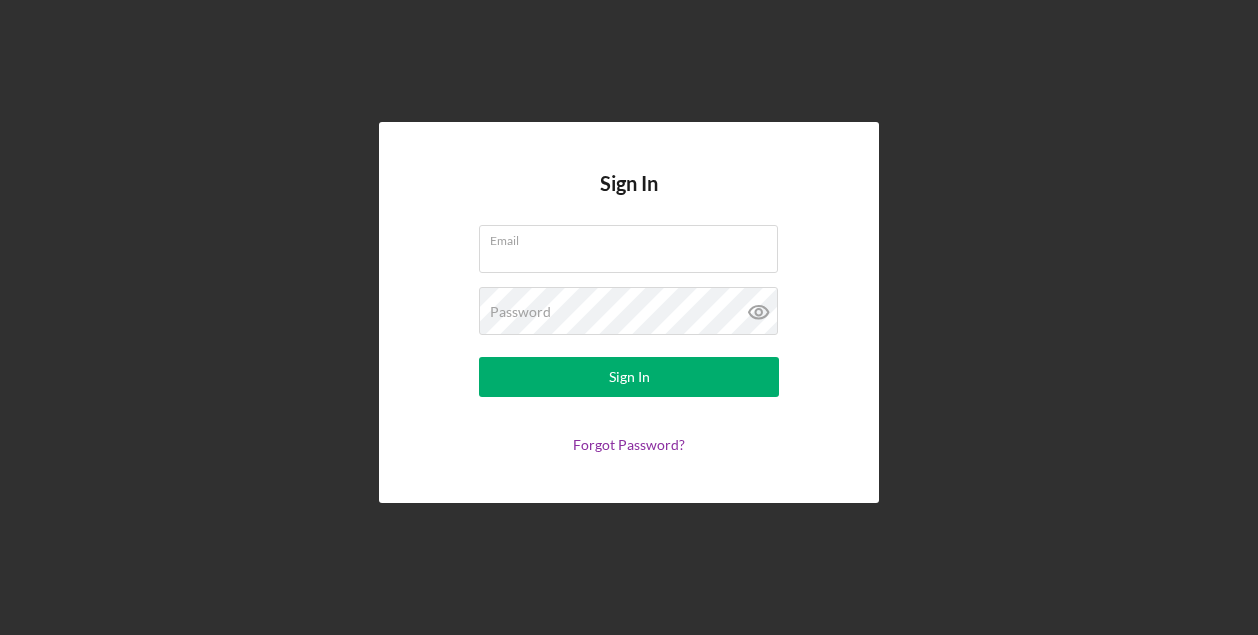 scroll, scrollTop: 0, scrollLeft: 0, axis: both 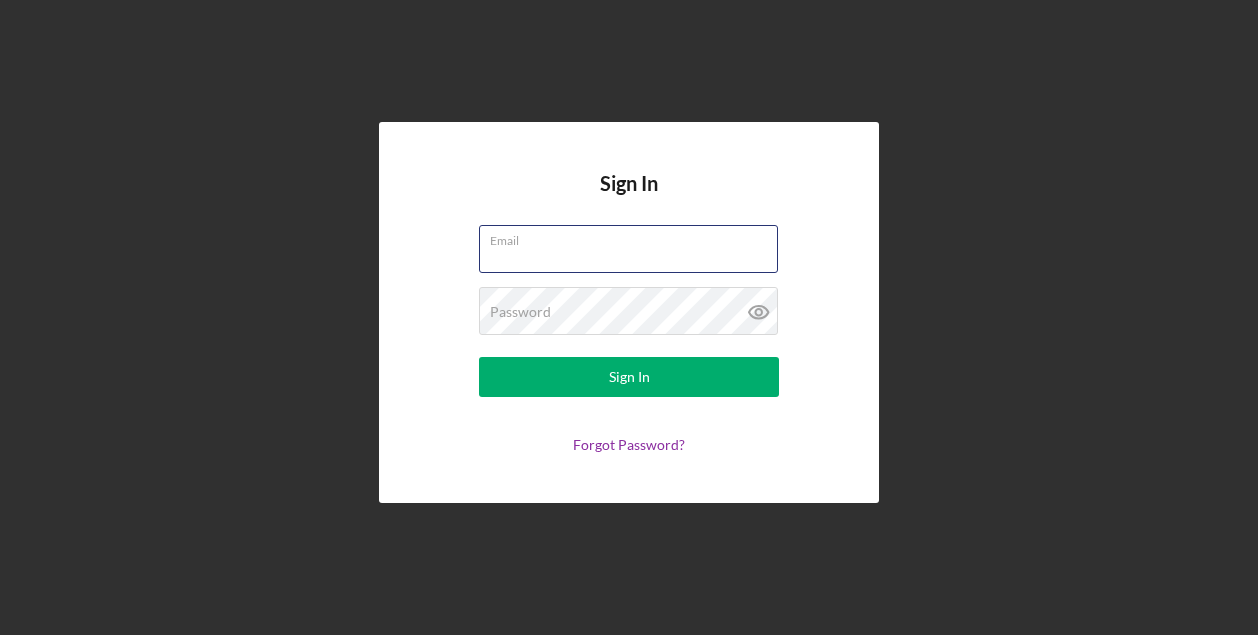 type on "[EMAIL]" 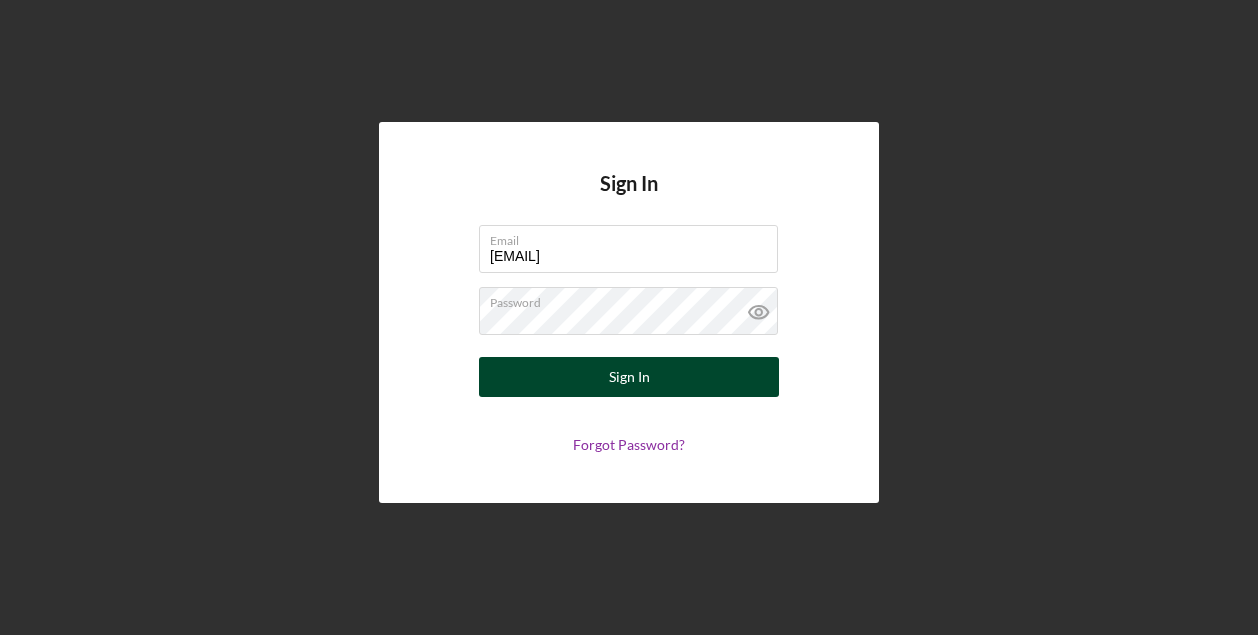 click on "Sign In" at bounding box center (629, 377) 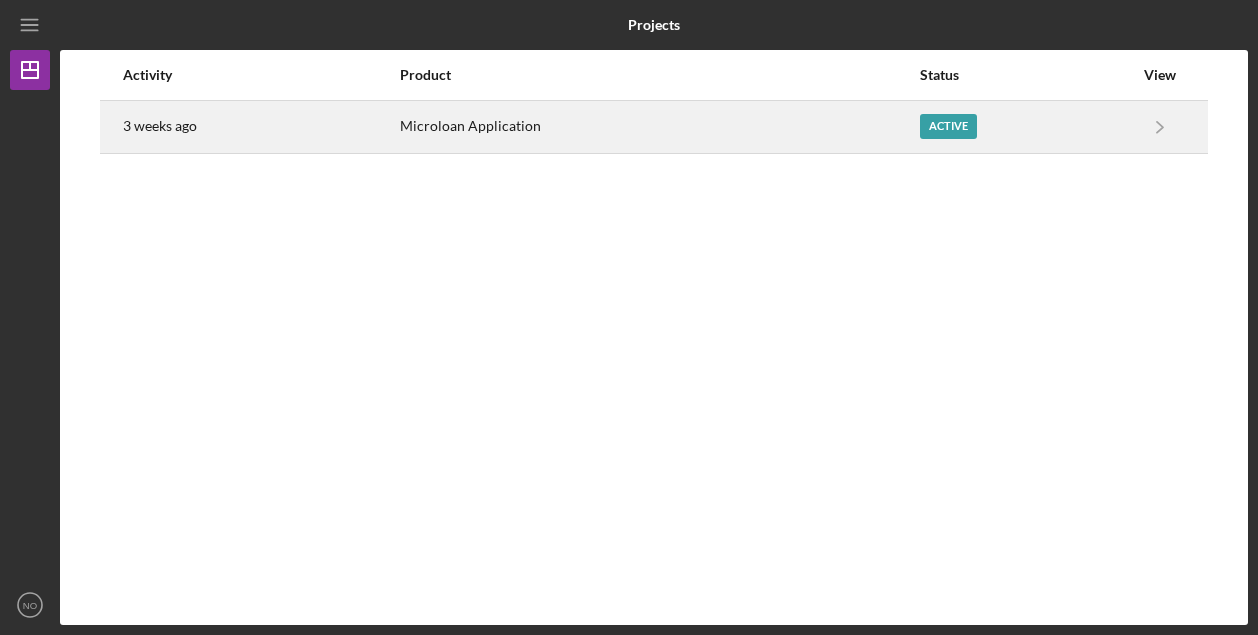 click on "Active" at bounding box center [948, 126] 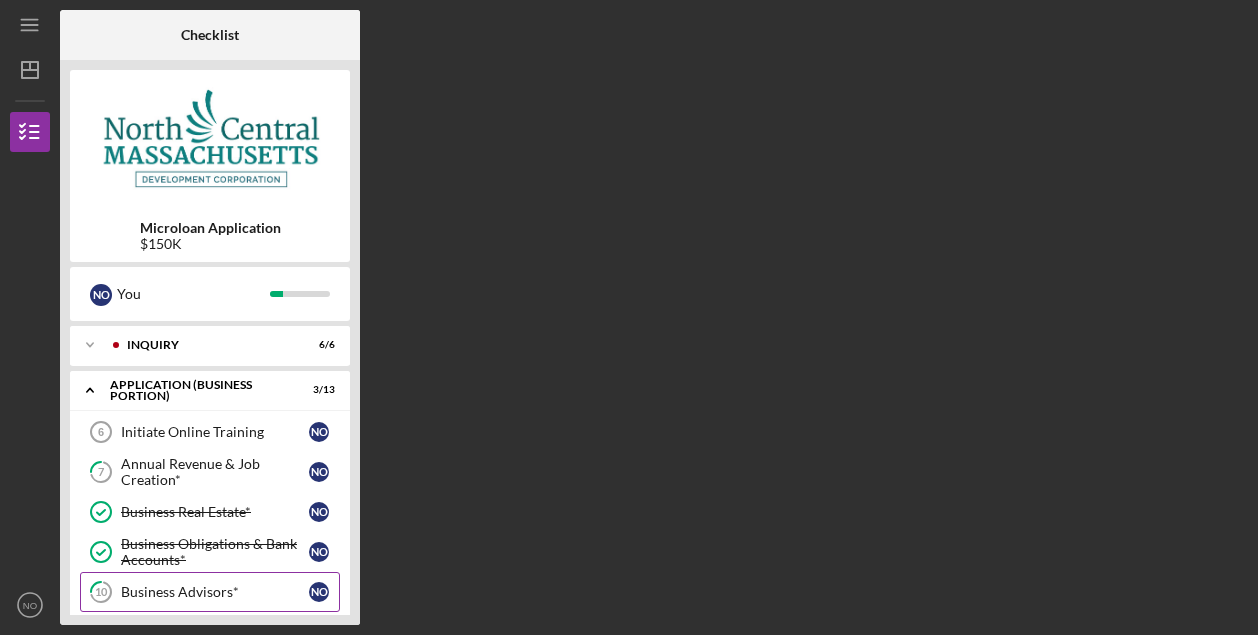 scroll, scrollTop: 0, scrollLeft: 0, axis: both 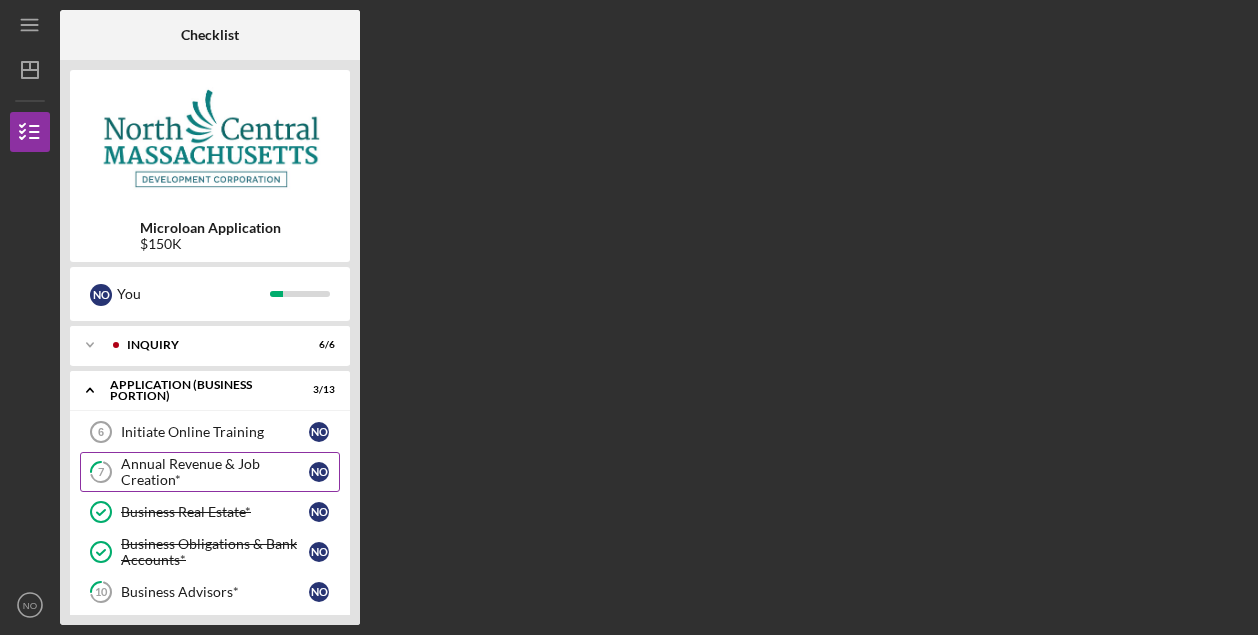 click on "Annual Revenue & Job Creation*" at bounding box center (215, 472) 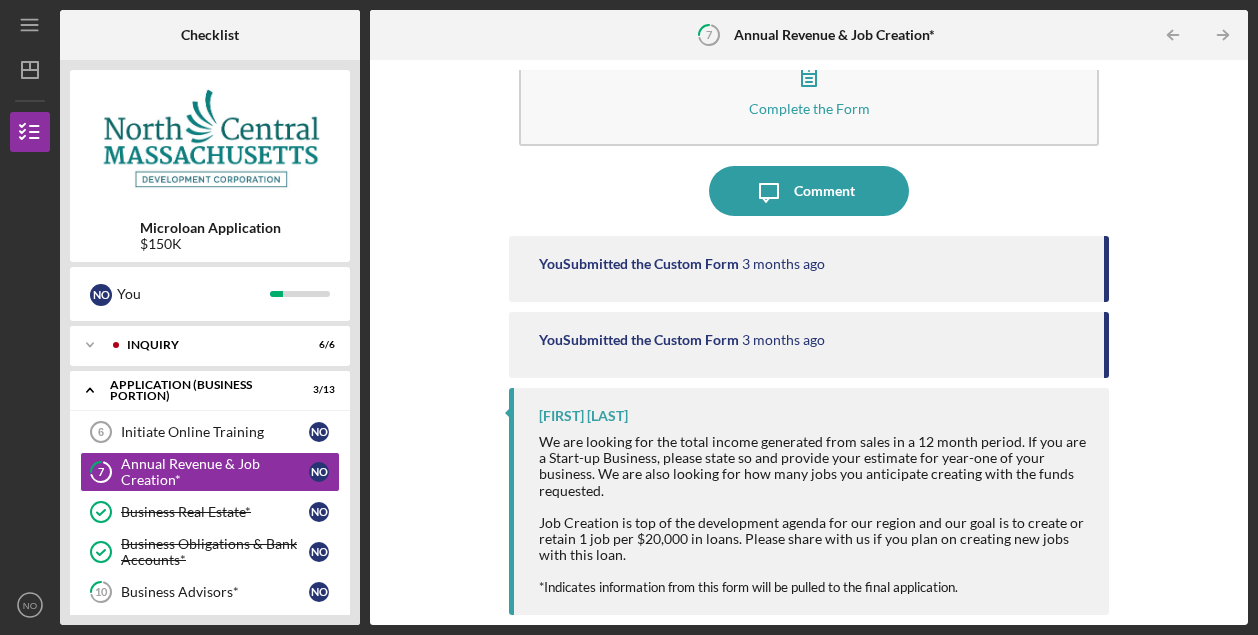 scroll, scrollTop: 68, scrollLeft: 0, axis: vertical 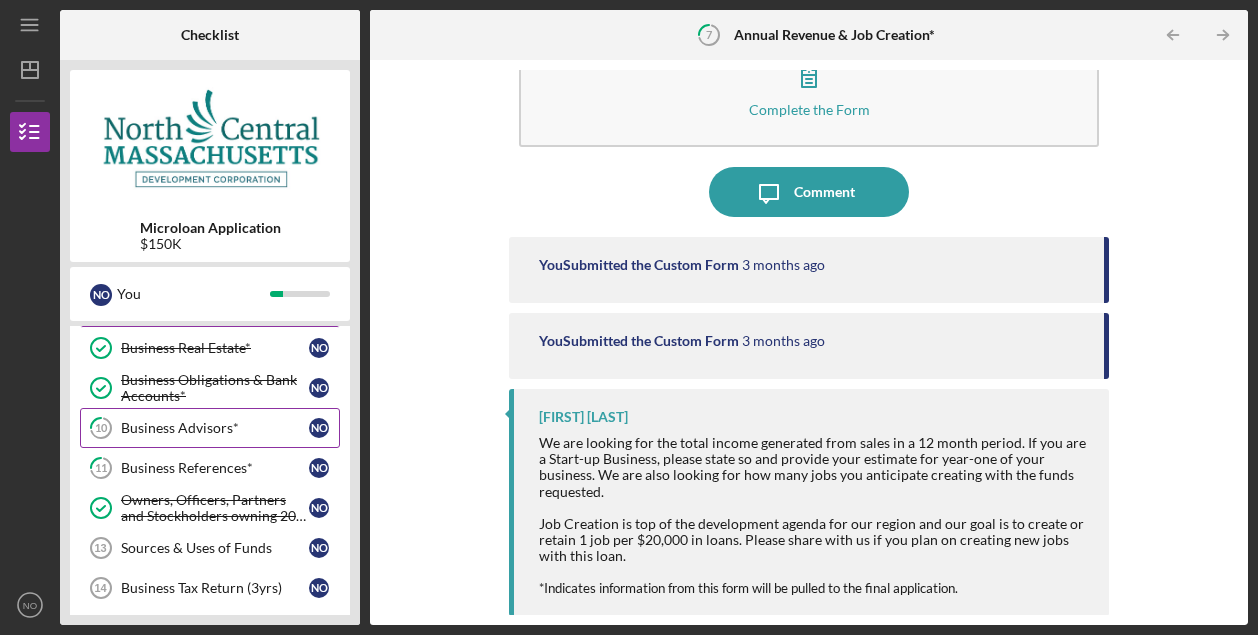click on "Business Advisors*" at bounding box center [215, 428] 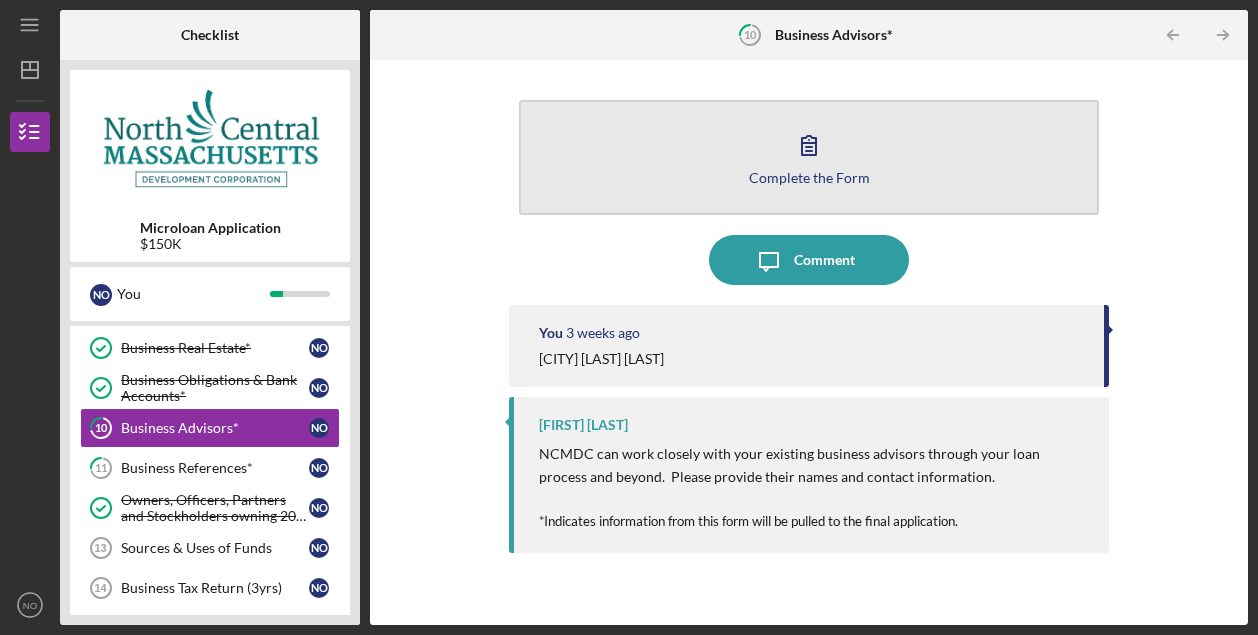 click on "Complete the Form" at bounding box center [809, 177] 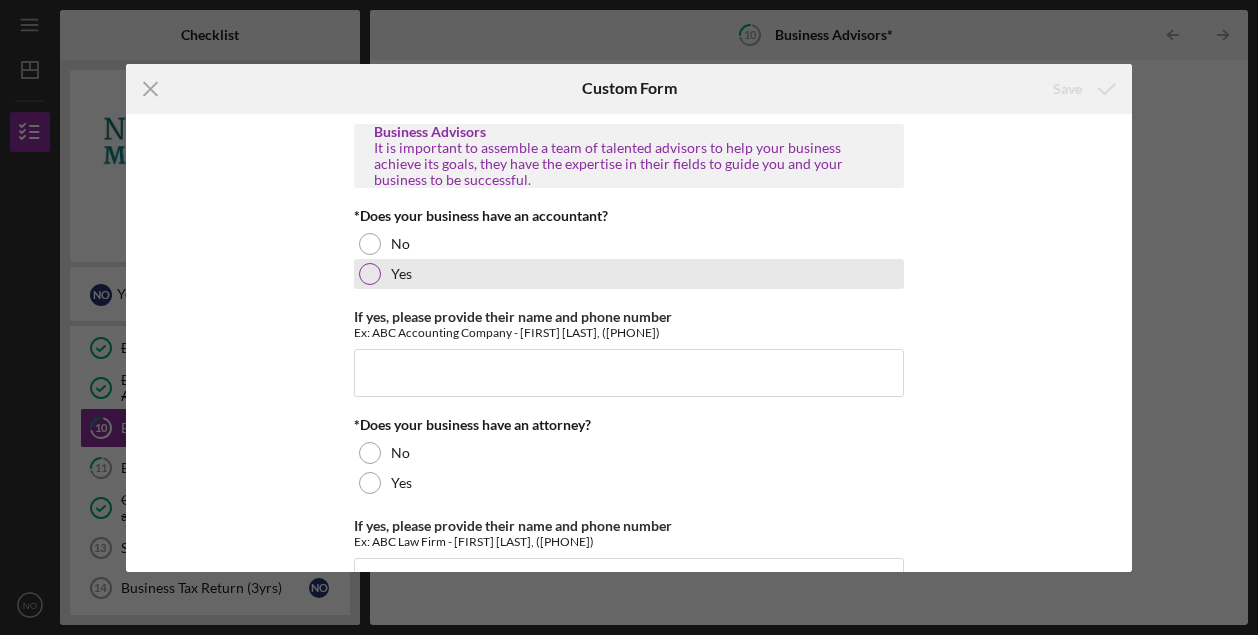 click at bounding box center [370, 274] 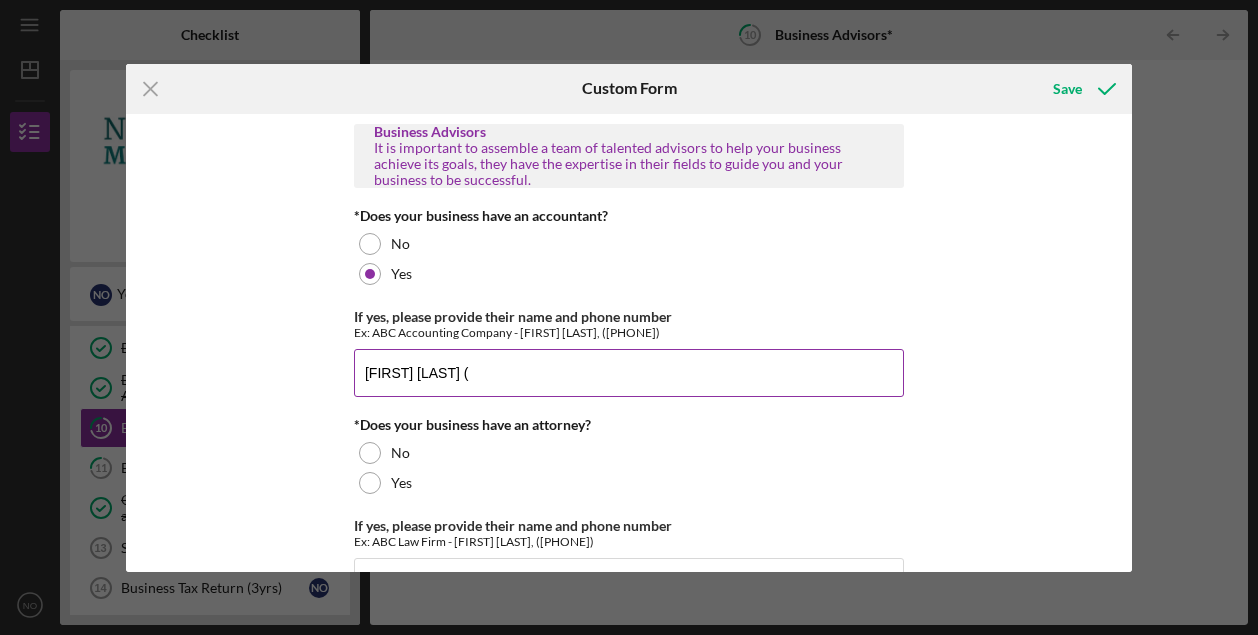 click on "[FIRST] [LAST] (" at bounding box center (629, 373) 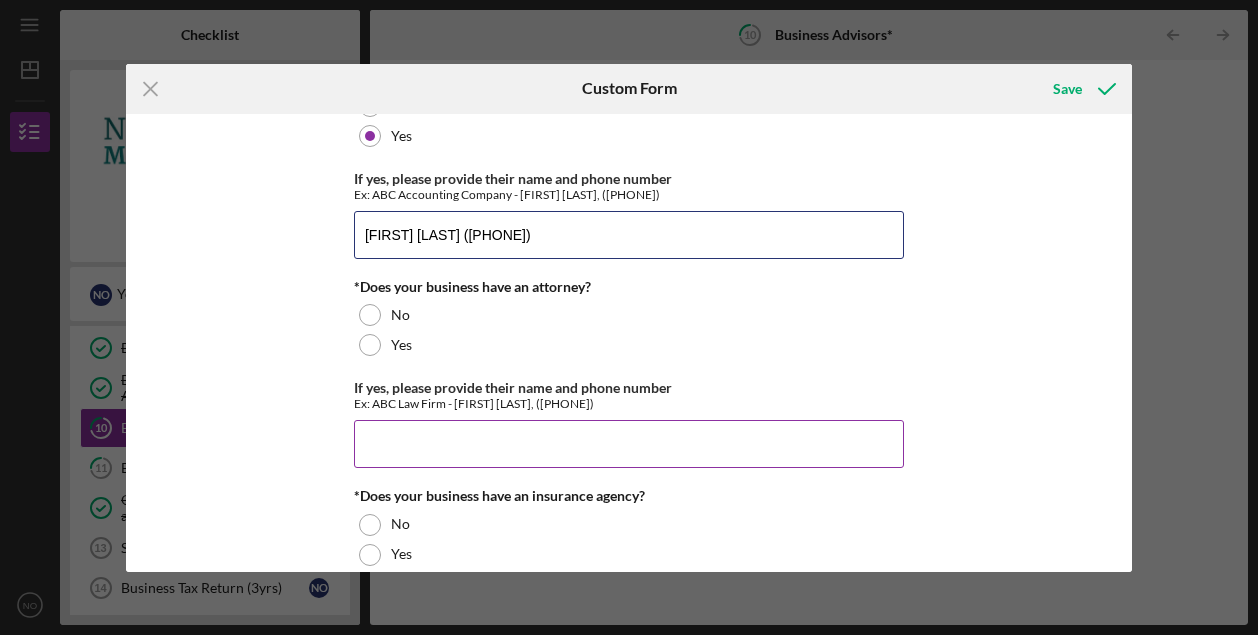 scroll, scrollTop: 141, scrollLeft: 0, axis: vertical 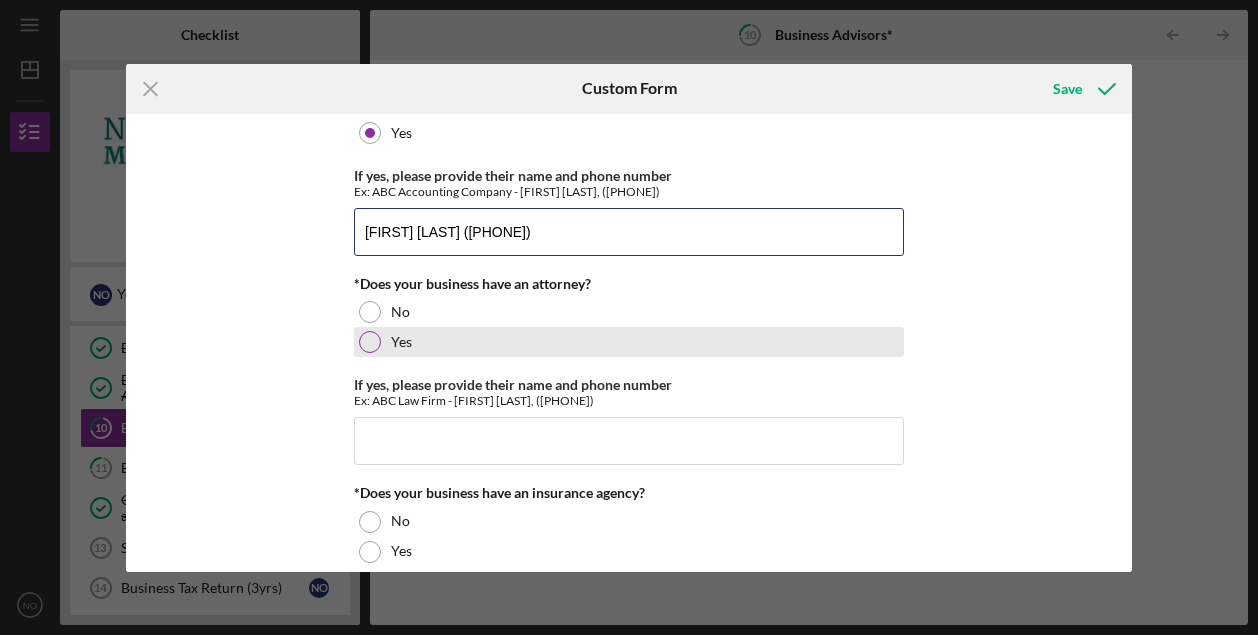 type on "[FIRST] [LAST] ([PHONE])" 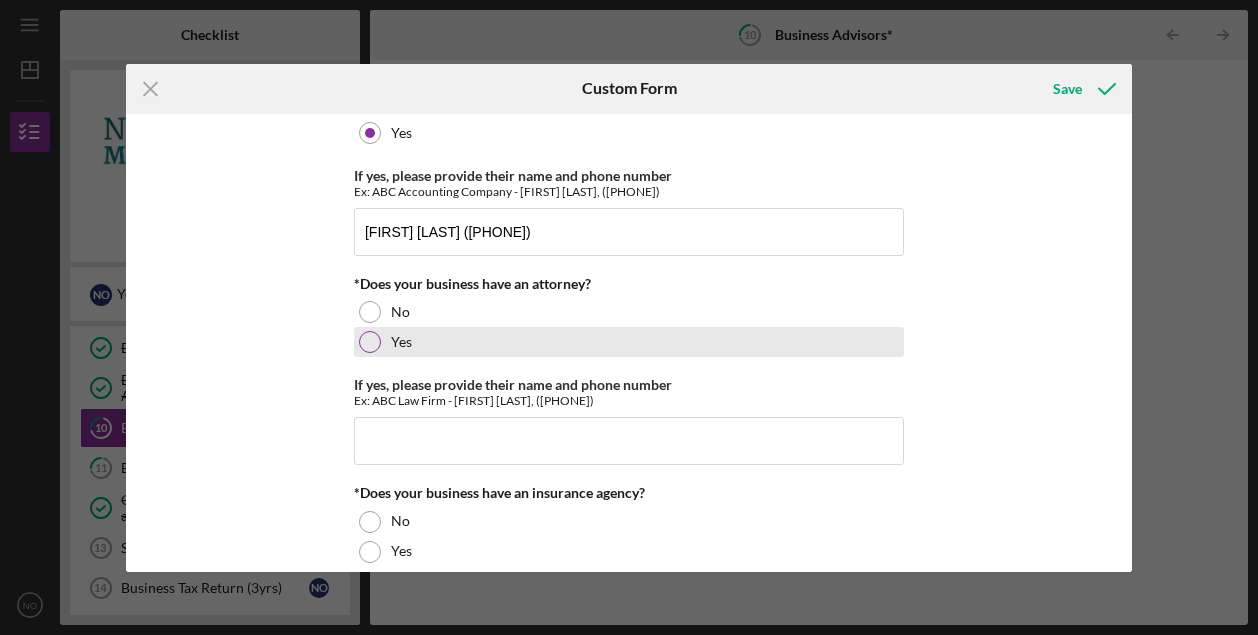 click at bounding box center [370, 342] 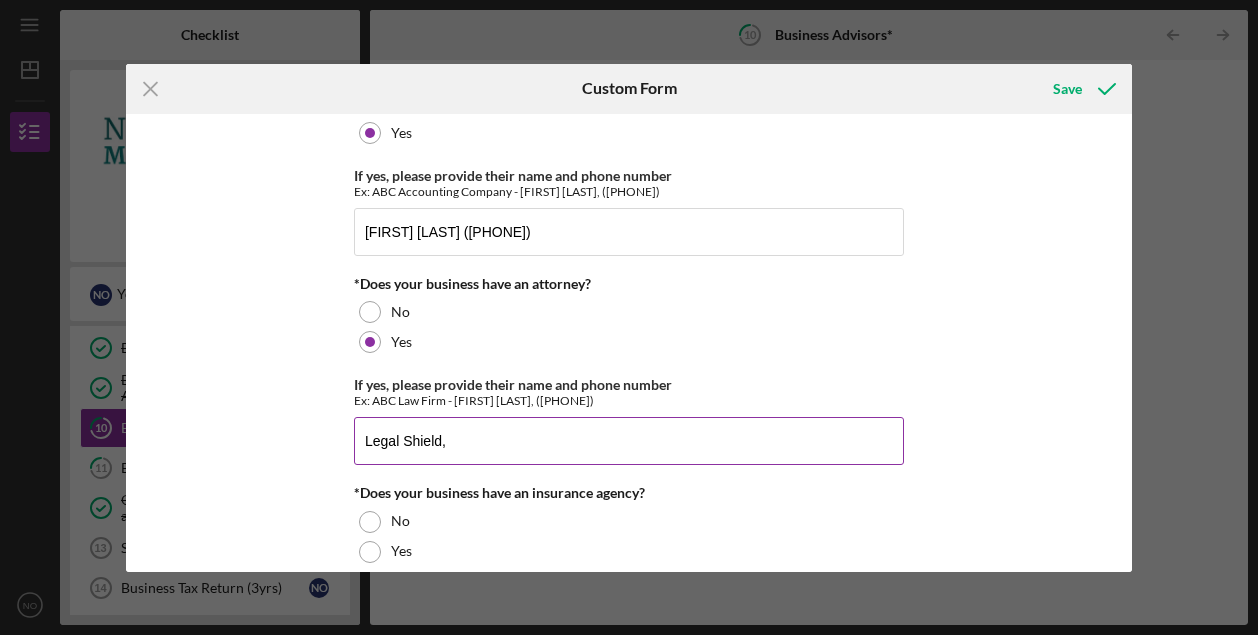 drag, startPoint x: 443, startPoint y: 441, endPoint x: 368, endPoint y: 429, distance: 75.95393 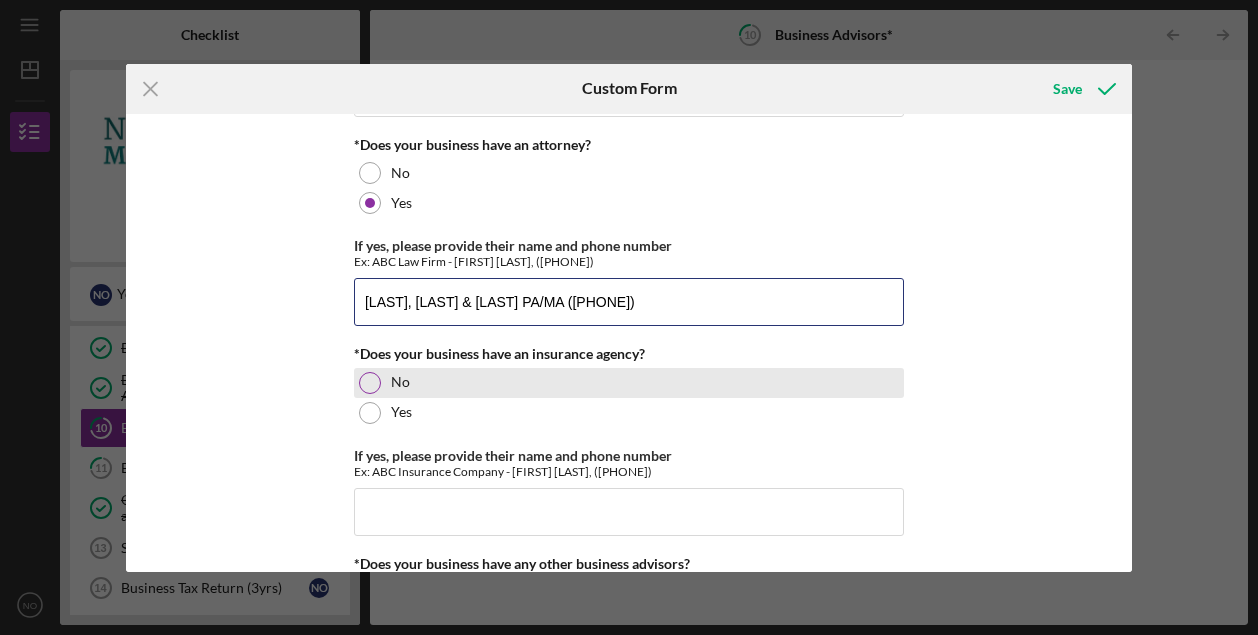 scroll, scrollTop: 284, scrollLeft: 0, axis: vertical 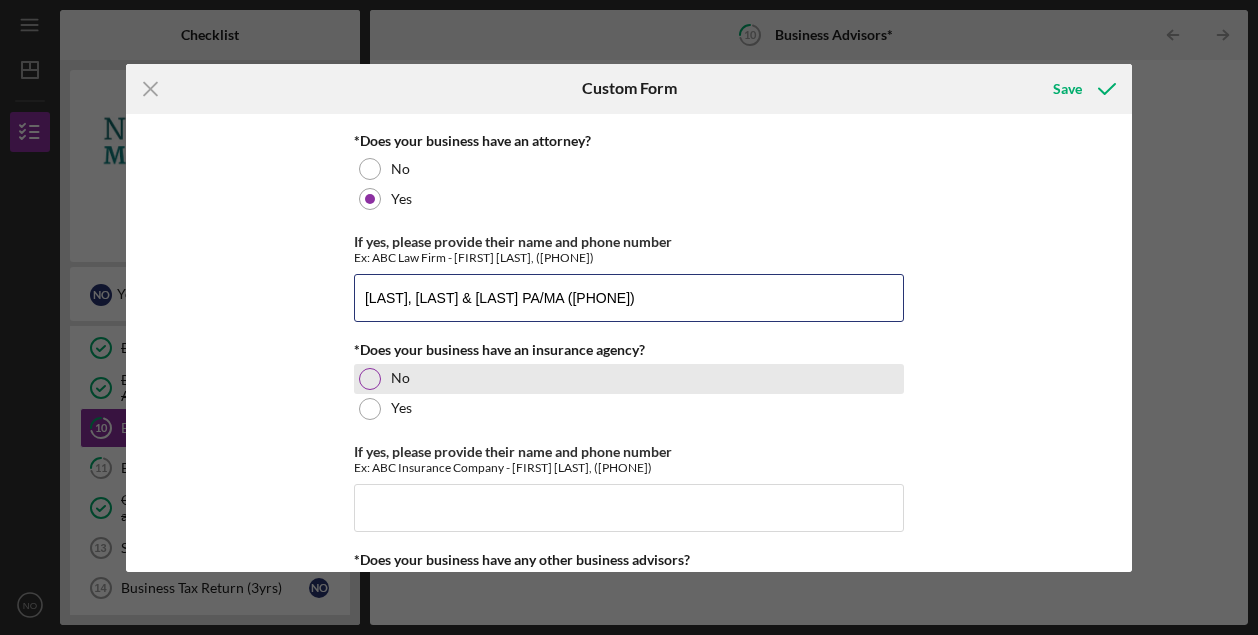 type on "[LAST], [LAST] & [LAST] PA/MA ([PHONE])" 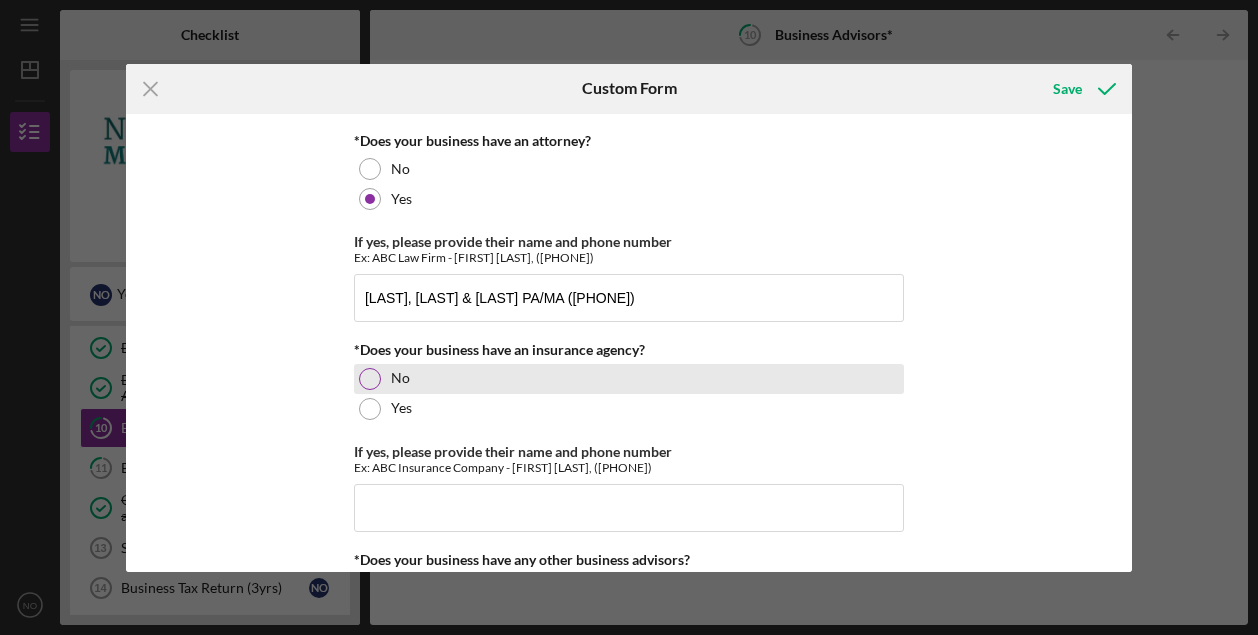 click on "No" at bounding box center [629, 379] 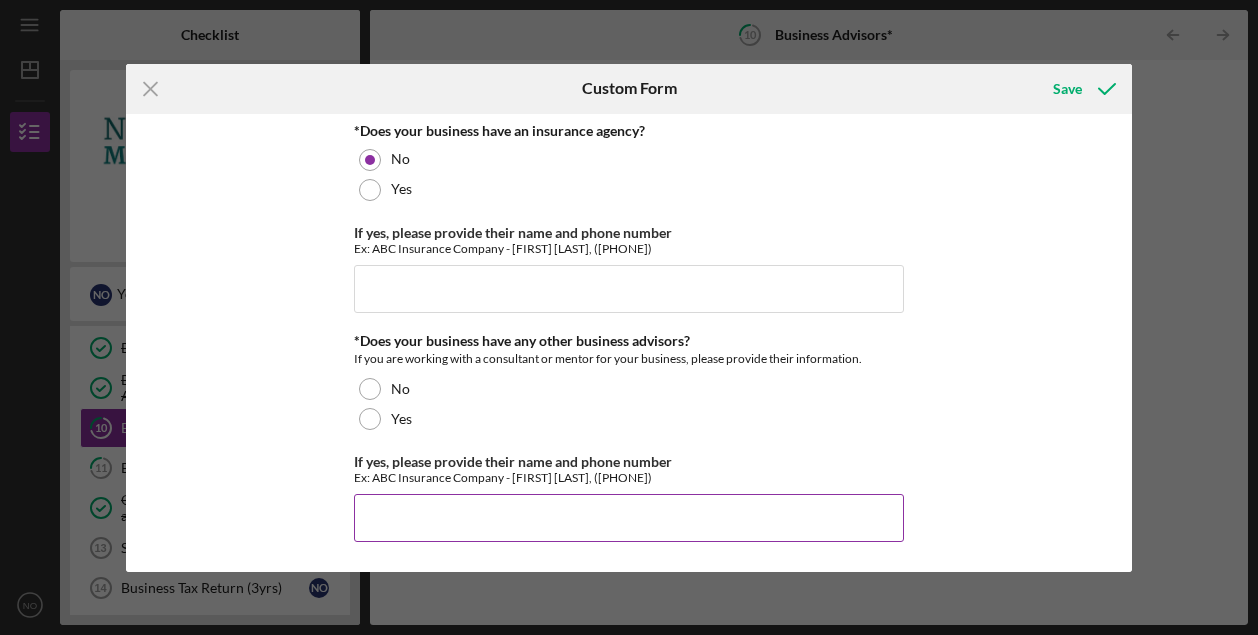 scroll, scrollTop: 502, scrollLeft: 0, axis: vertical 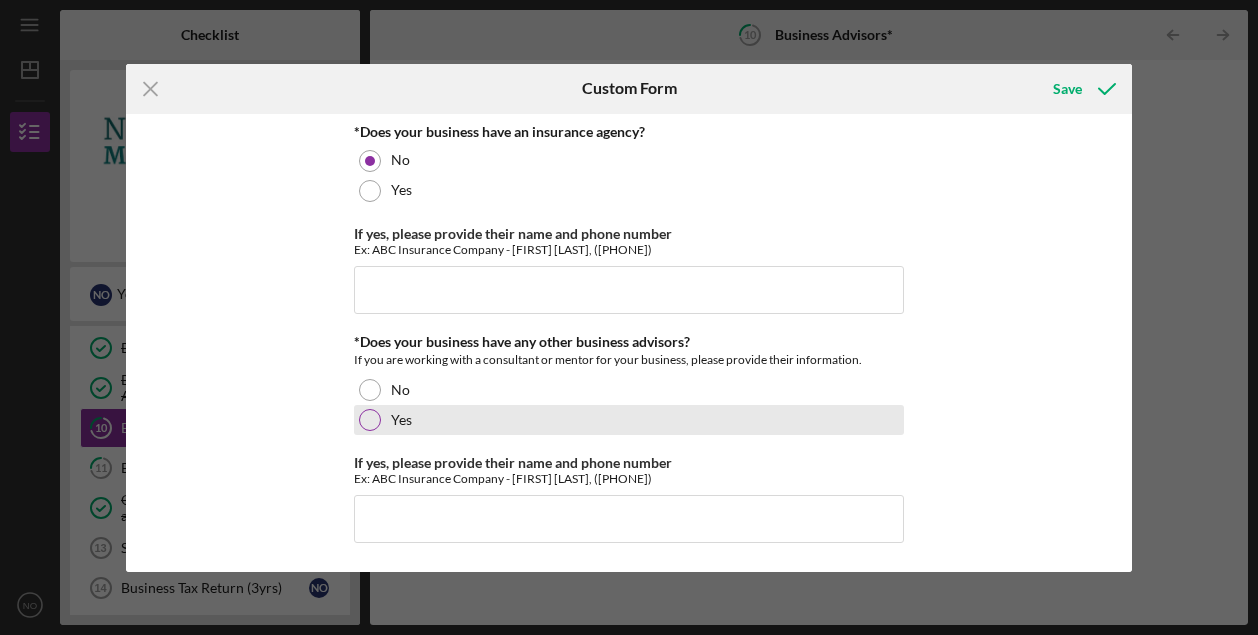 click at bounding box center (370, 420) 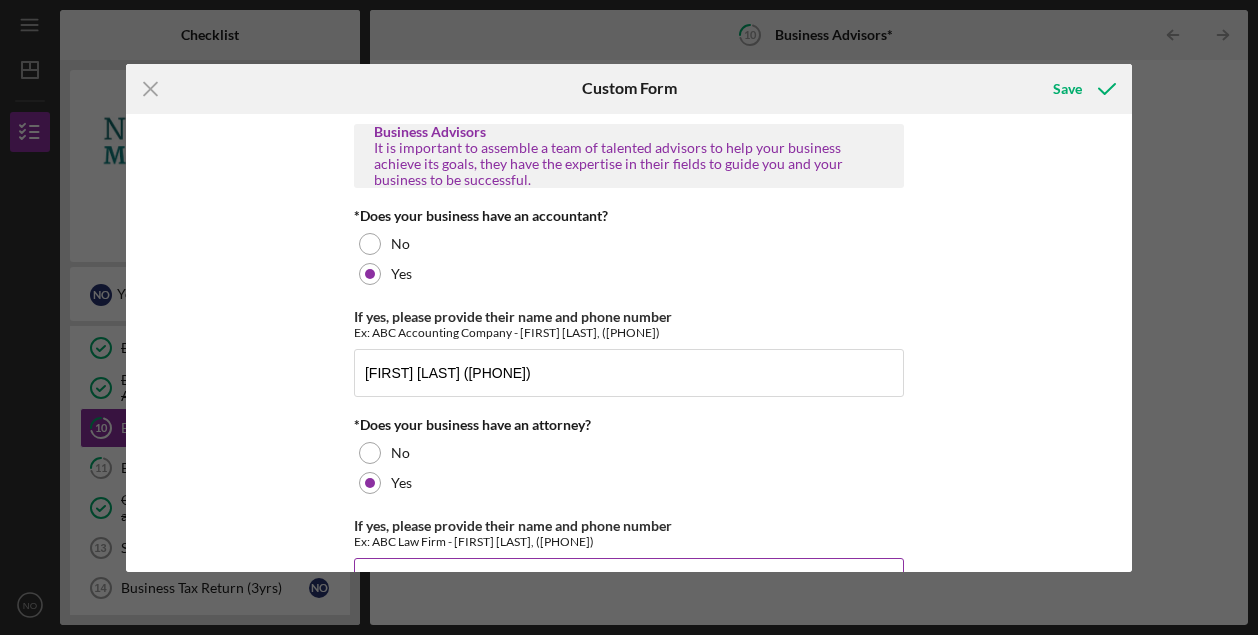 scroll, scrollTop: 0, scrollLeft: 0, axis: both 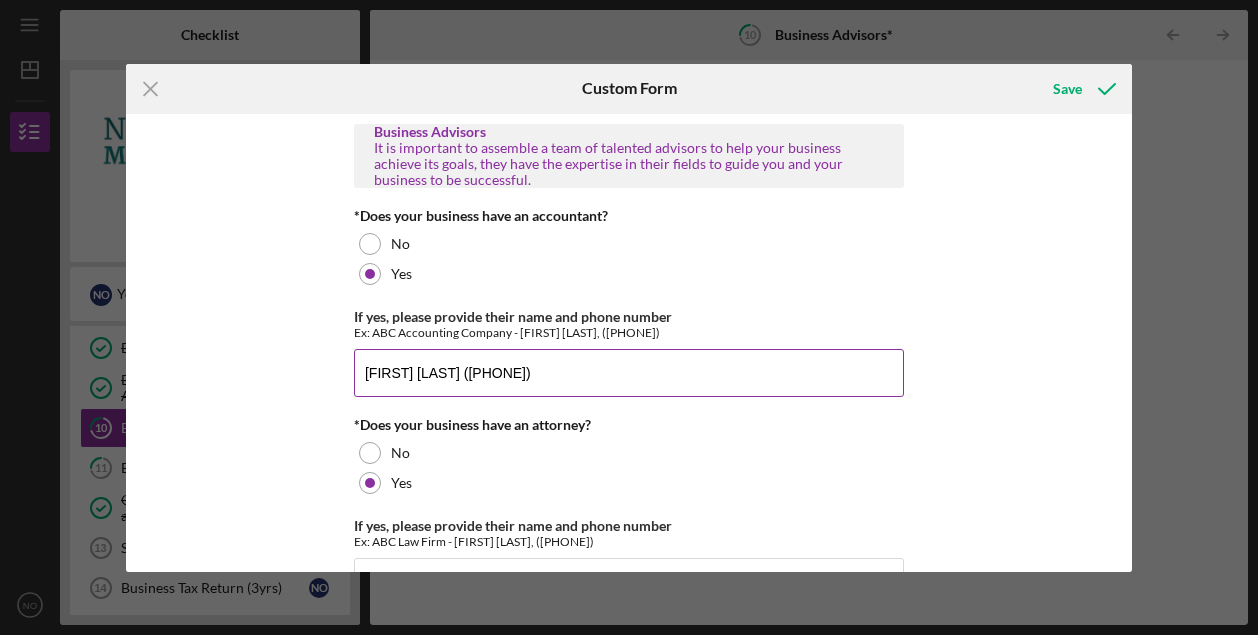type on "[CITY] [LAST] [LAST]" 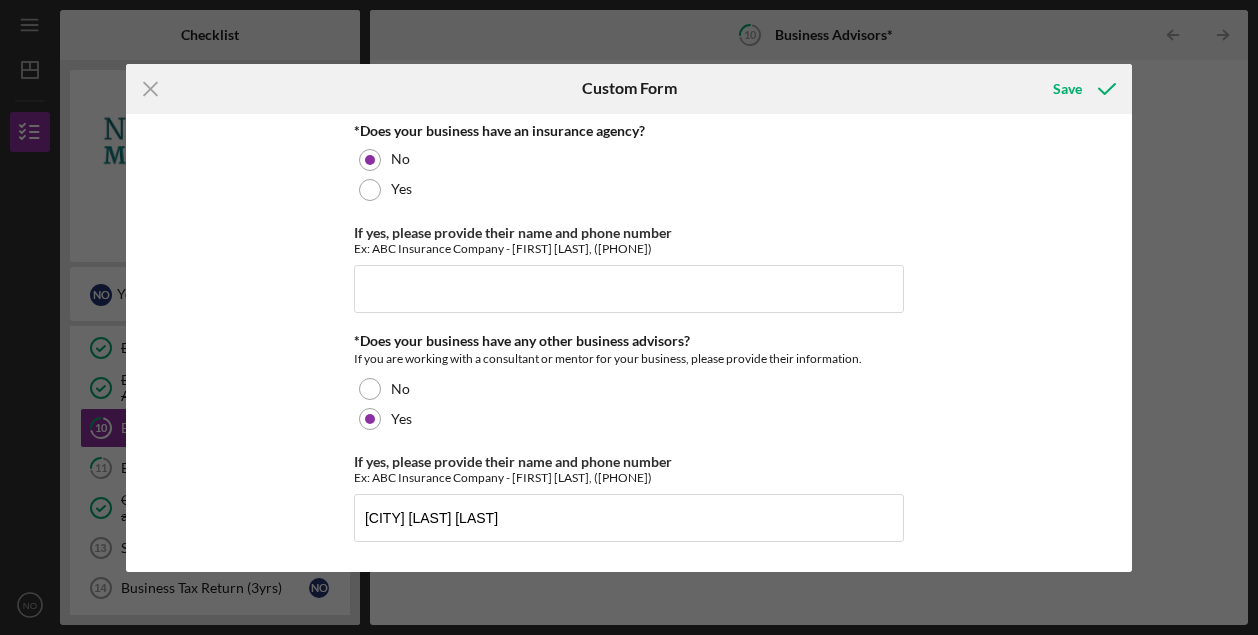 scroll, scrollTop: 502, scrollLeft: 0, axis: vertical 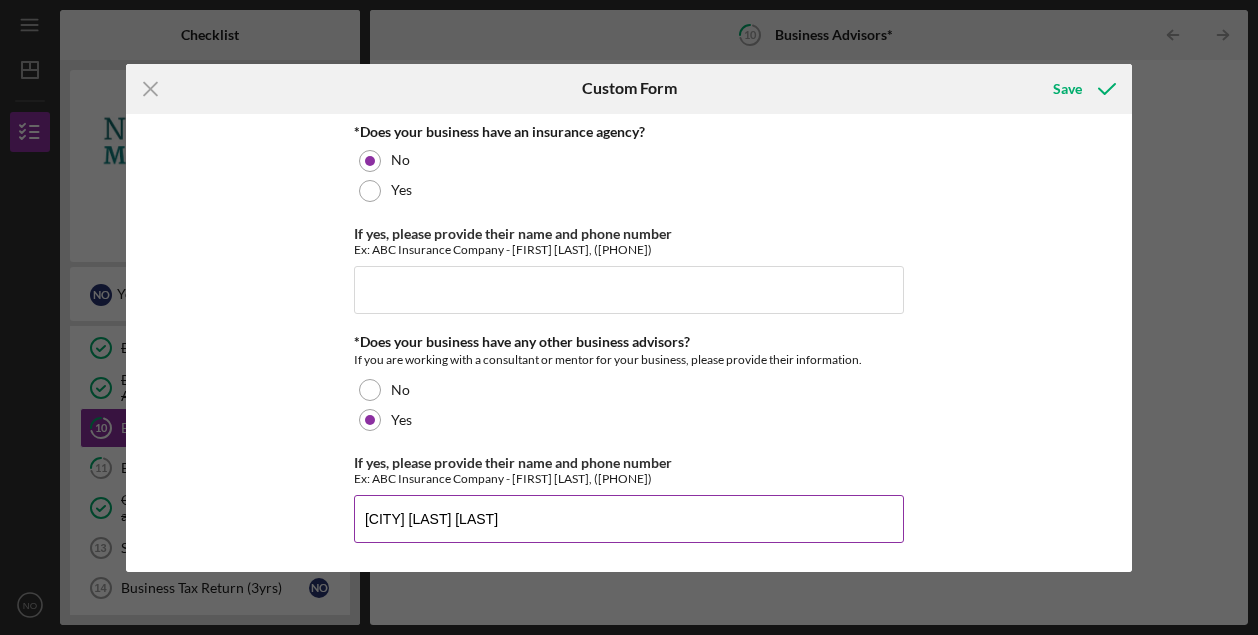 type on "[LAST] accounting, [FIRST] [LAST] ([PHONE])" 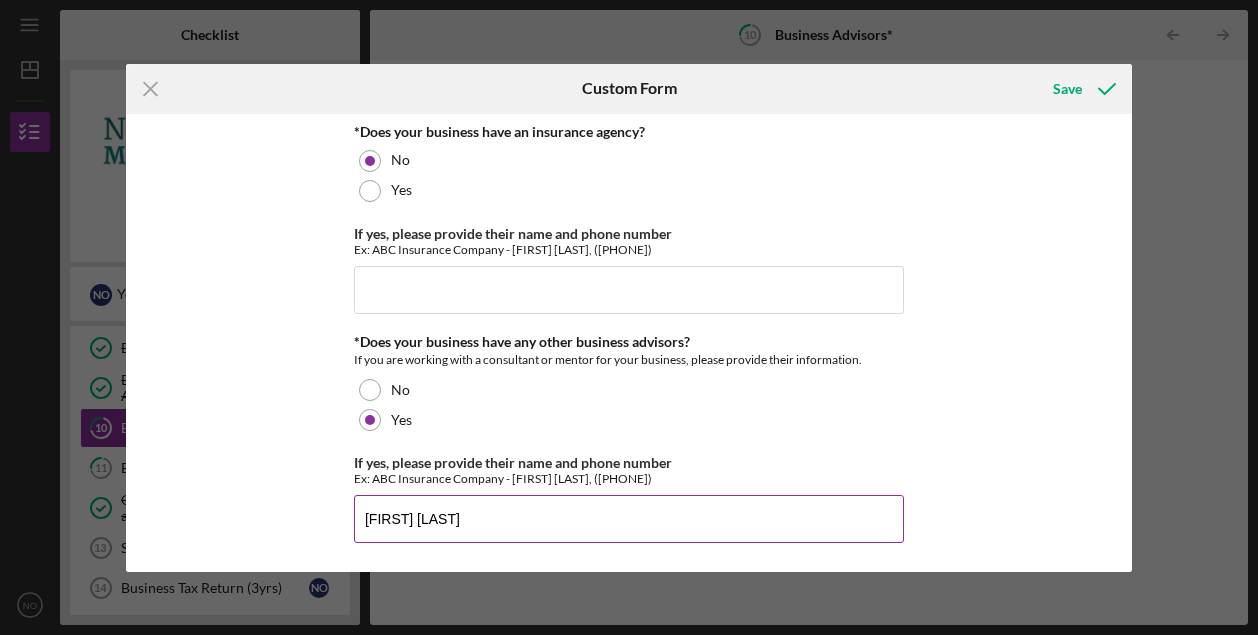 click on "[FIRST] [LAST]" at bounding box center (629, 519) 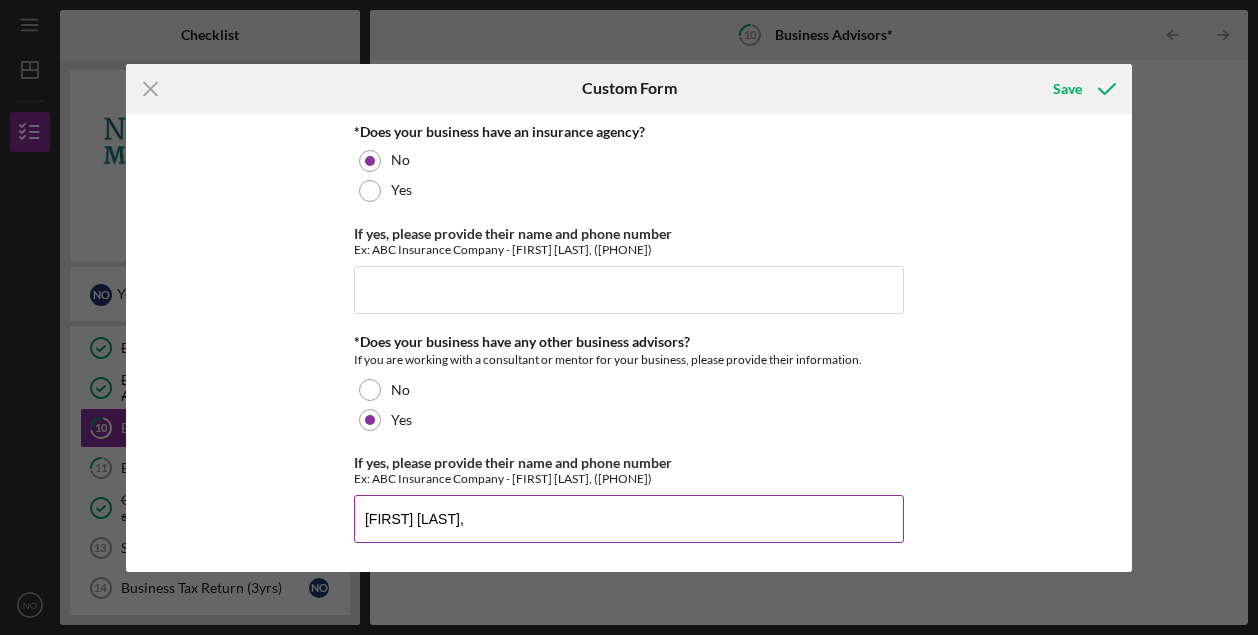 paste on "NewVue Communities" 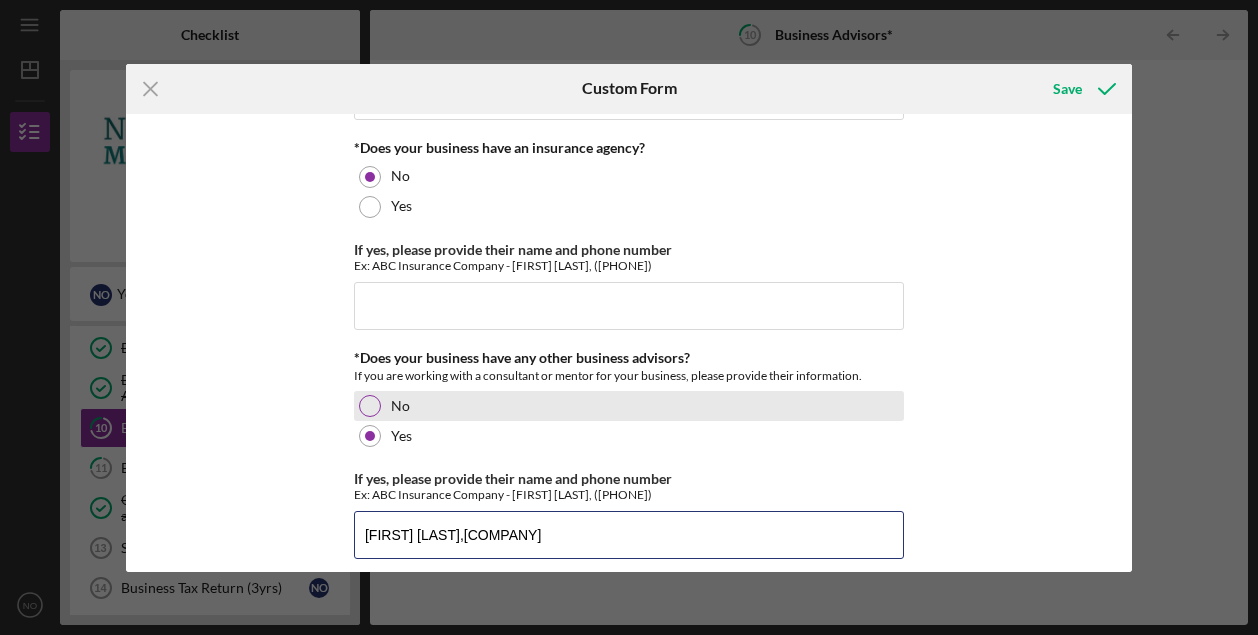 scroll, scrollTop: 488, scrollLeft: 0, axis: vertical 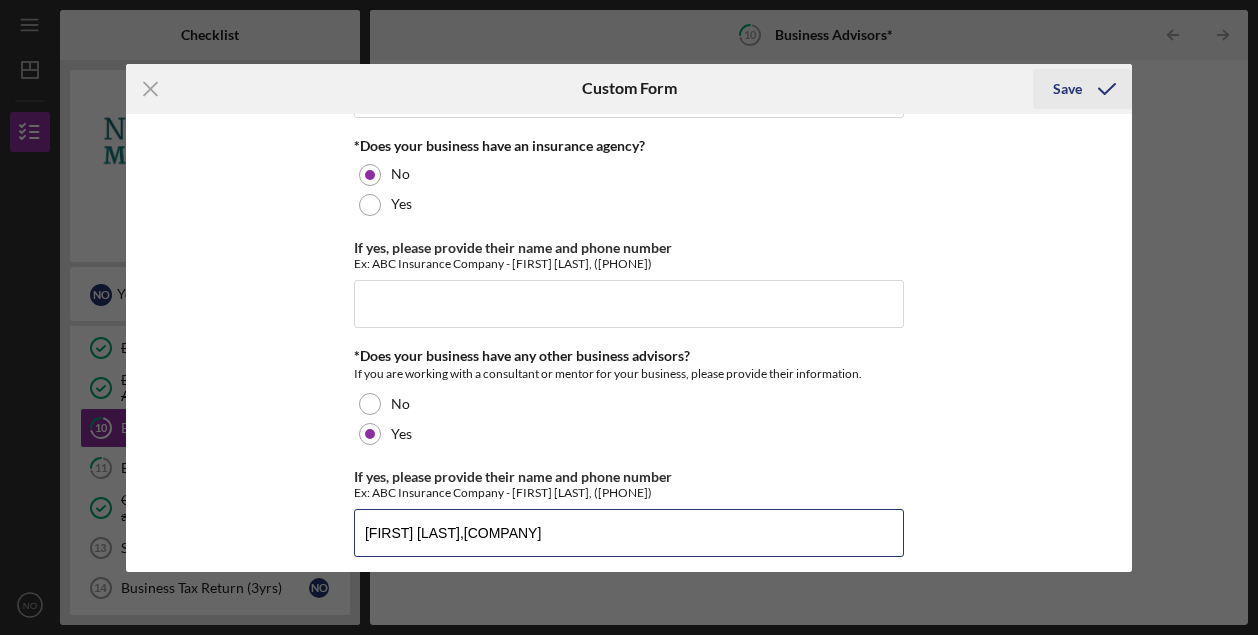 type on "[FIRST] [LAST],[COMPANY]" 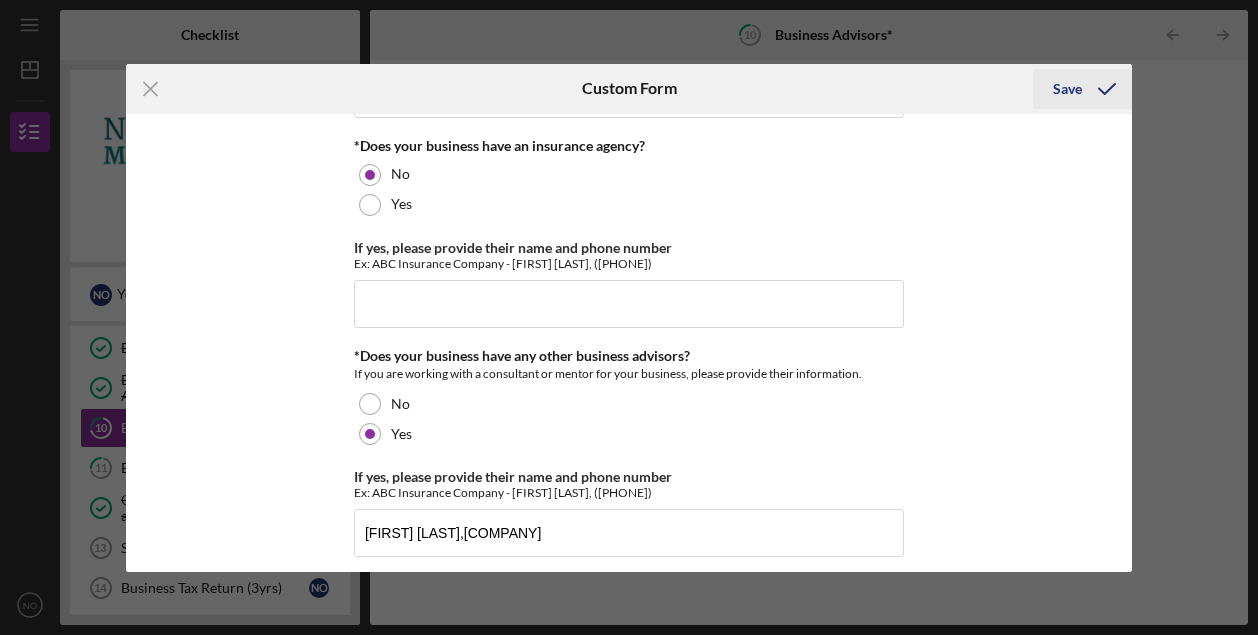 click on "Save" at bounding box center (1067, 89) 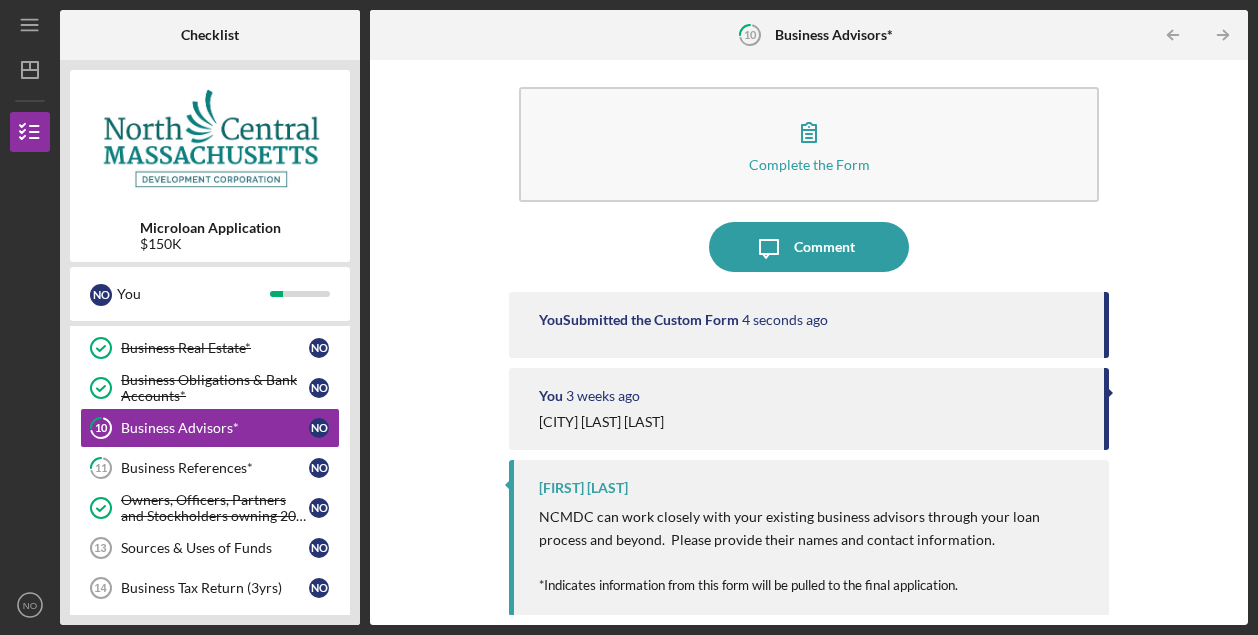 scroll, scrollTop: 12, scrollLeft: 0, axis: vertical 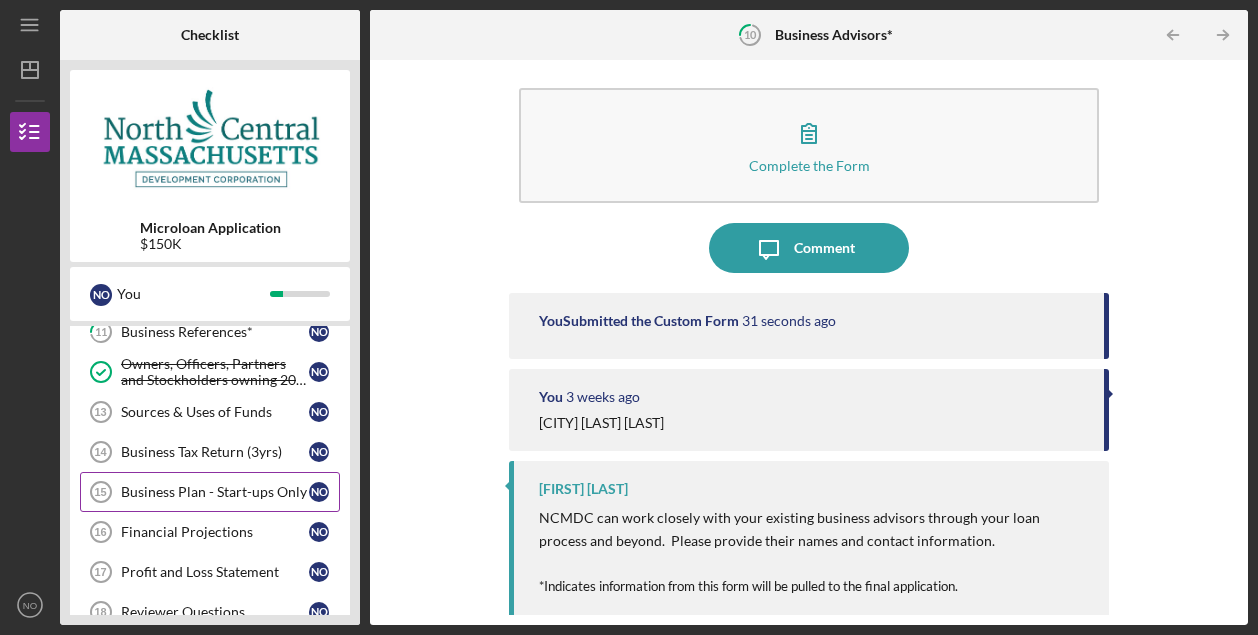 click on "Business Plan - Start-ups Only" at bounding box center [215, 492] 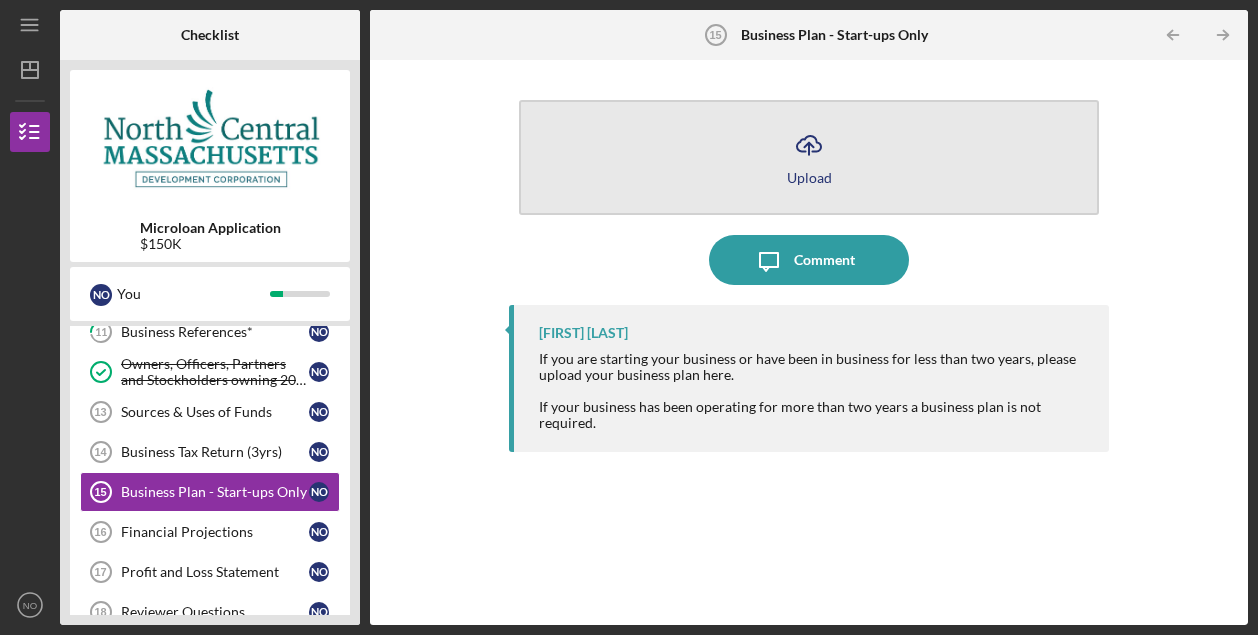 click 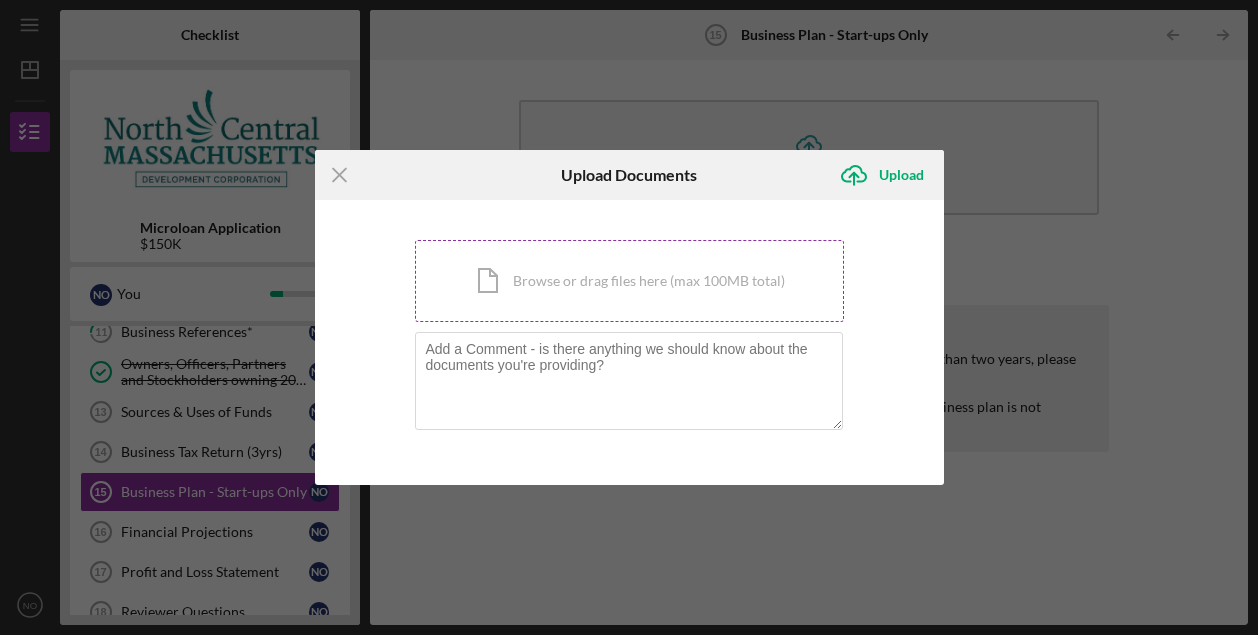 click on "Icon/Document Browse or drag files here (max 100MB total) Tap to choose files or take a photo" at bounding box center [629, 281] 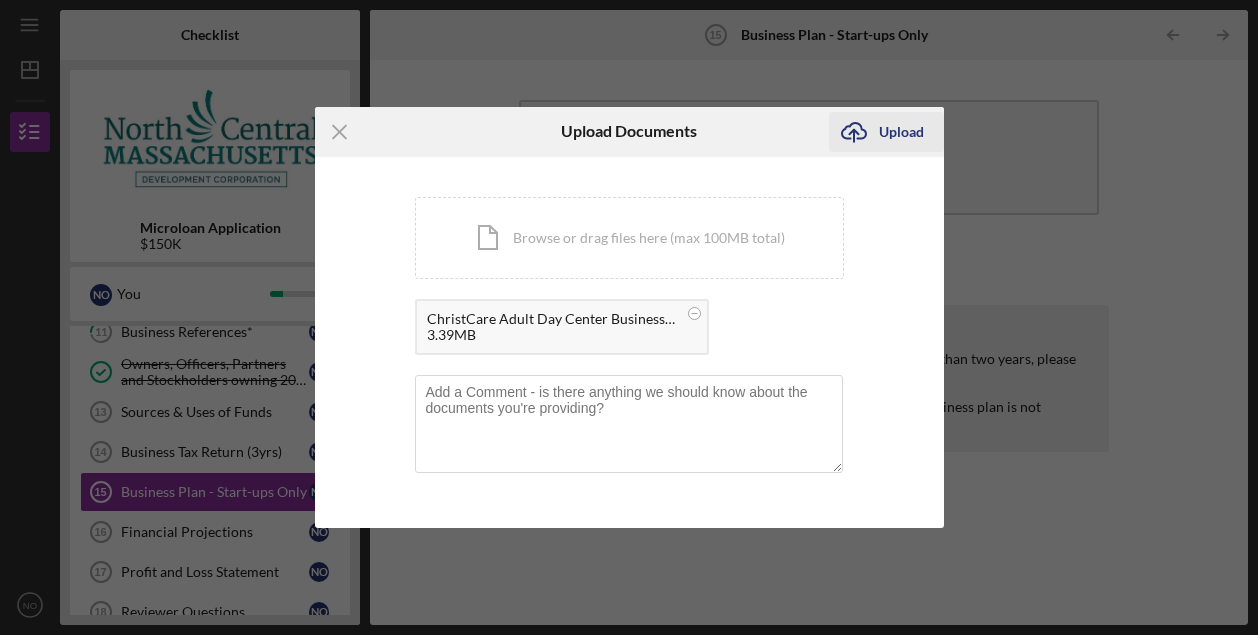 click on "Upload" at bounding box center (901, 132) 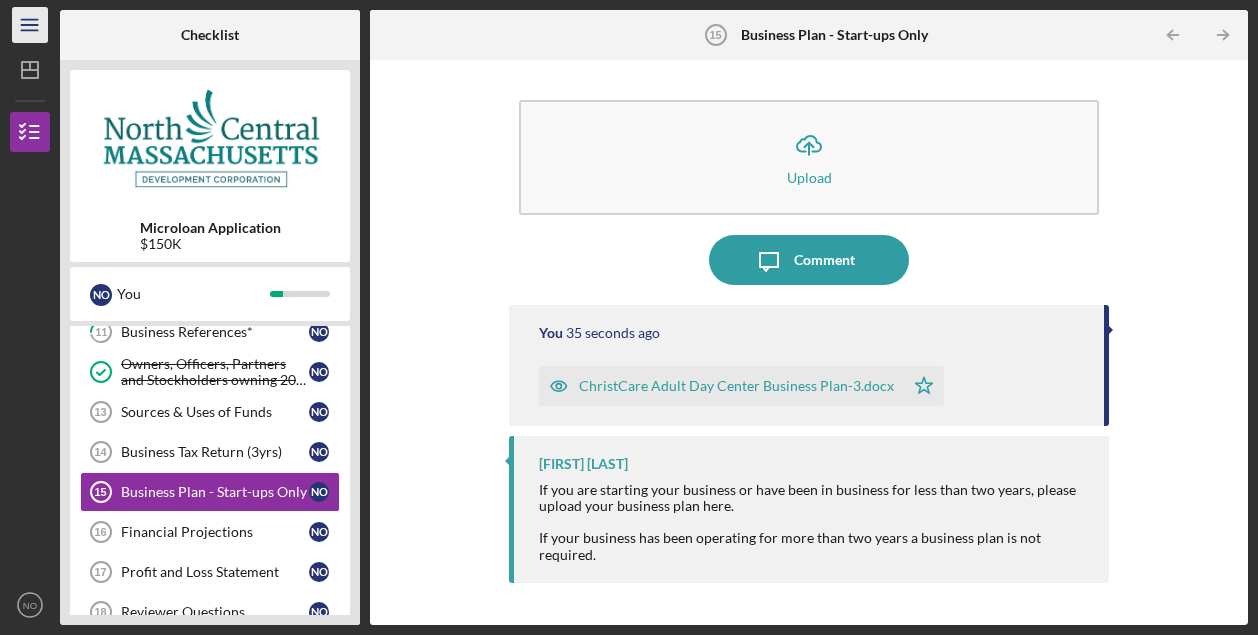 click 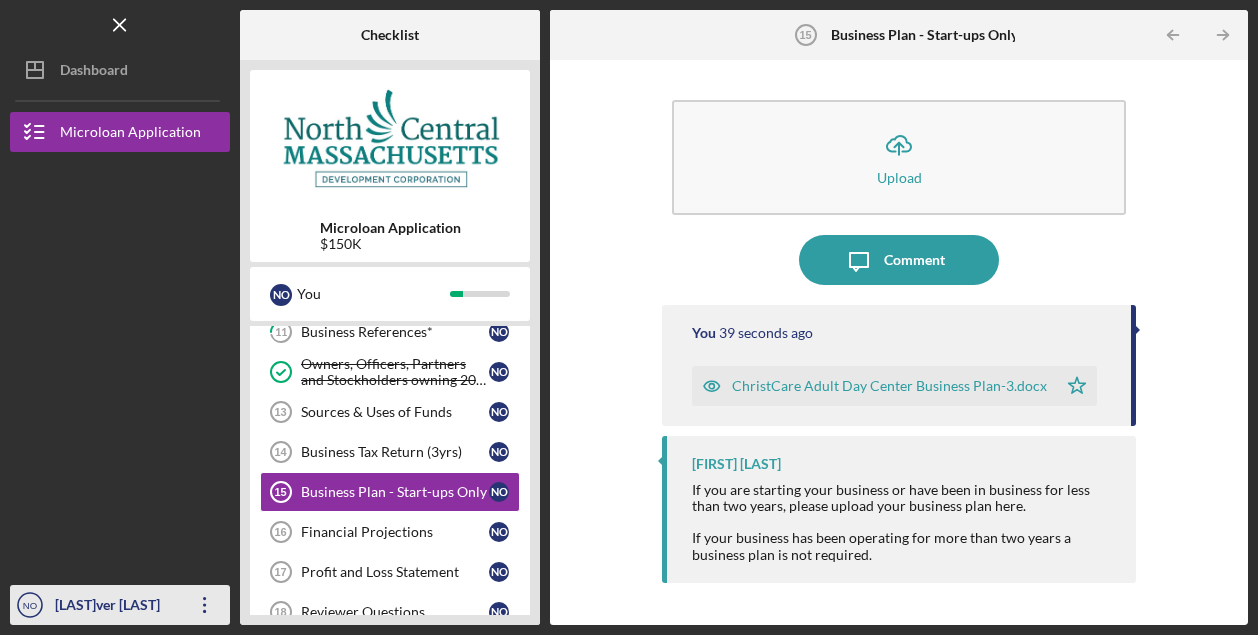 click on "Icon/Overflow" 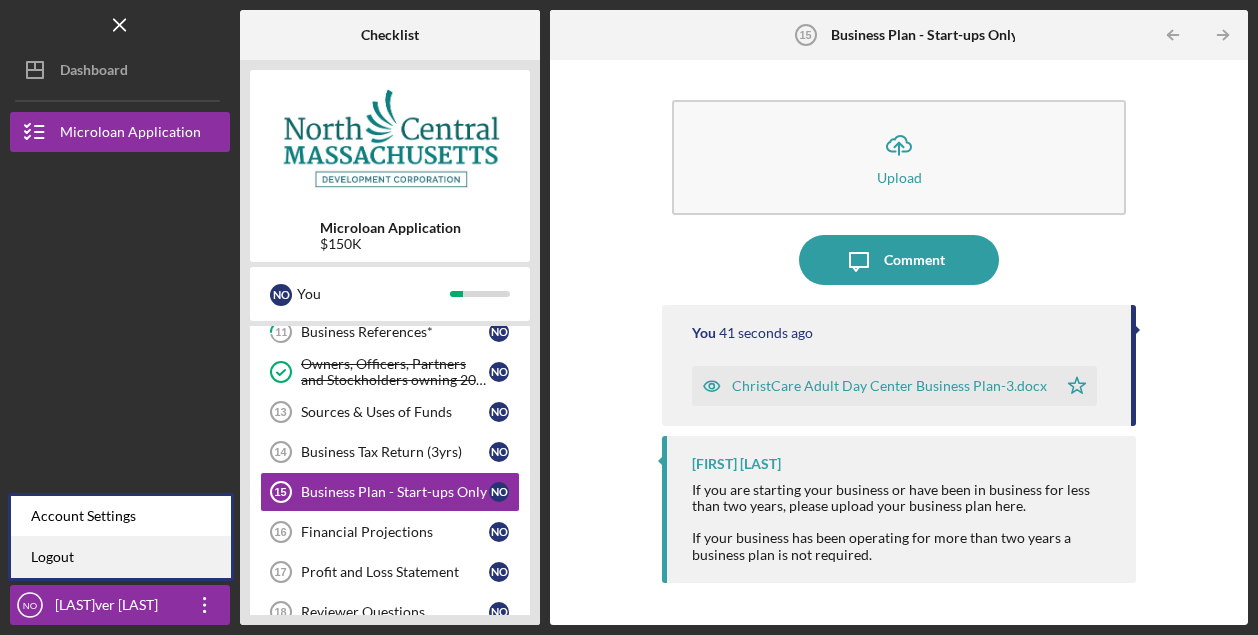click on "Logout" at bounding box center [121, 557] 